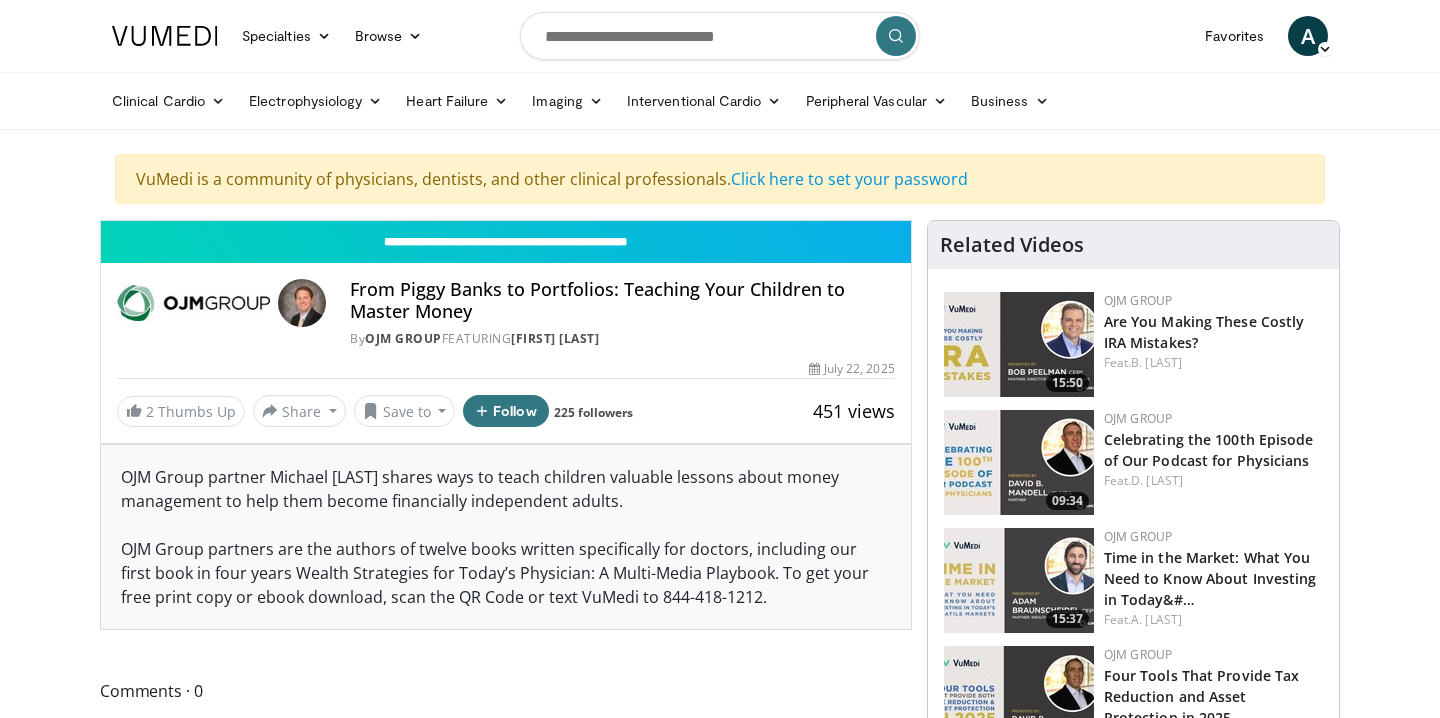 scroll, scrollTop: 0, scrollLeft: 0, axis: both 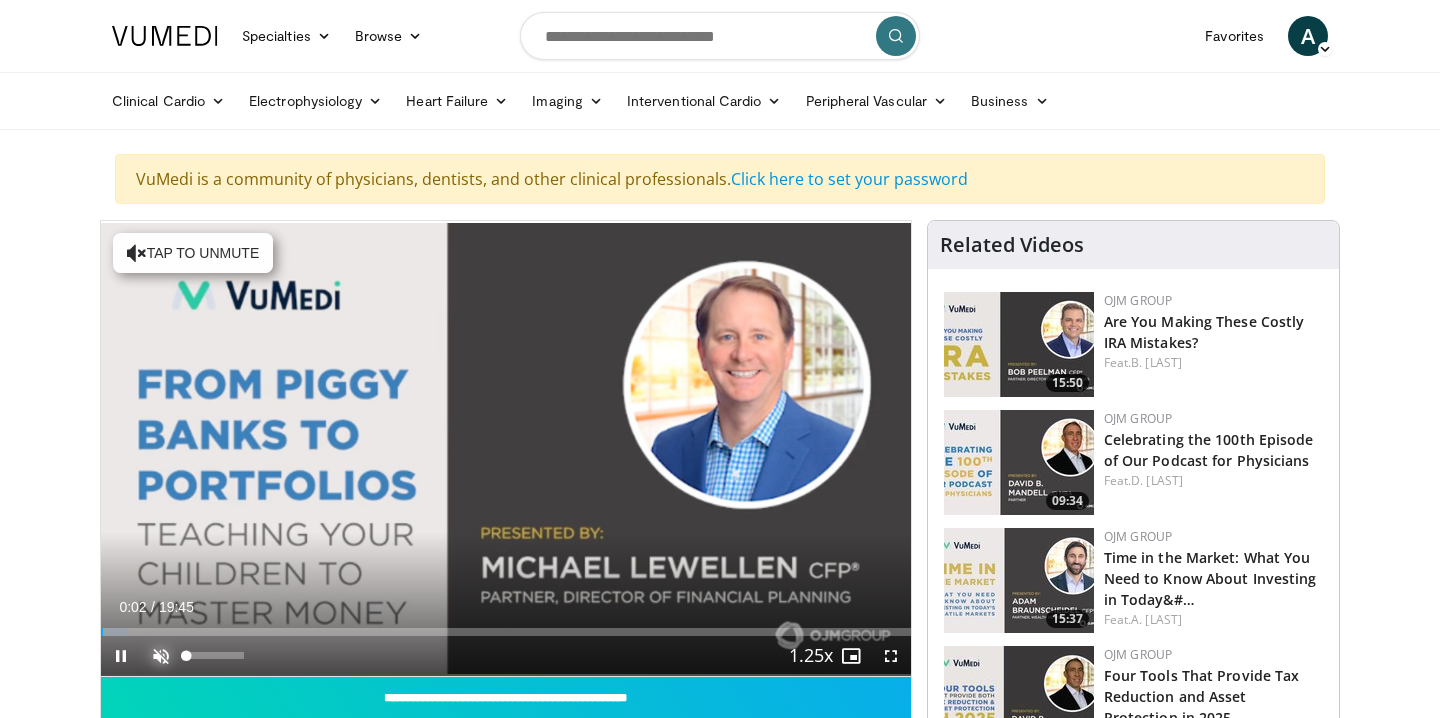 click at bounding box center [161, 656] 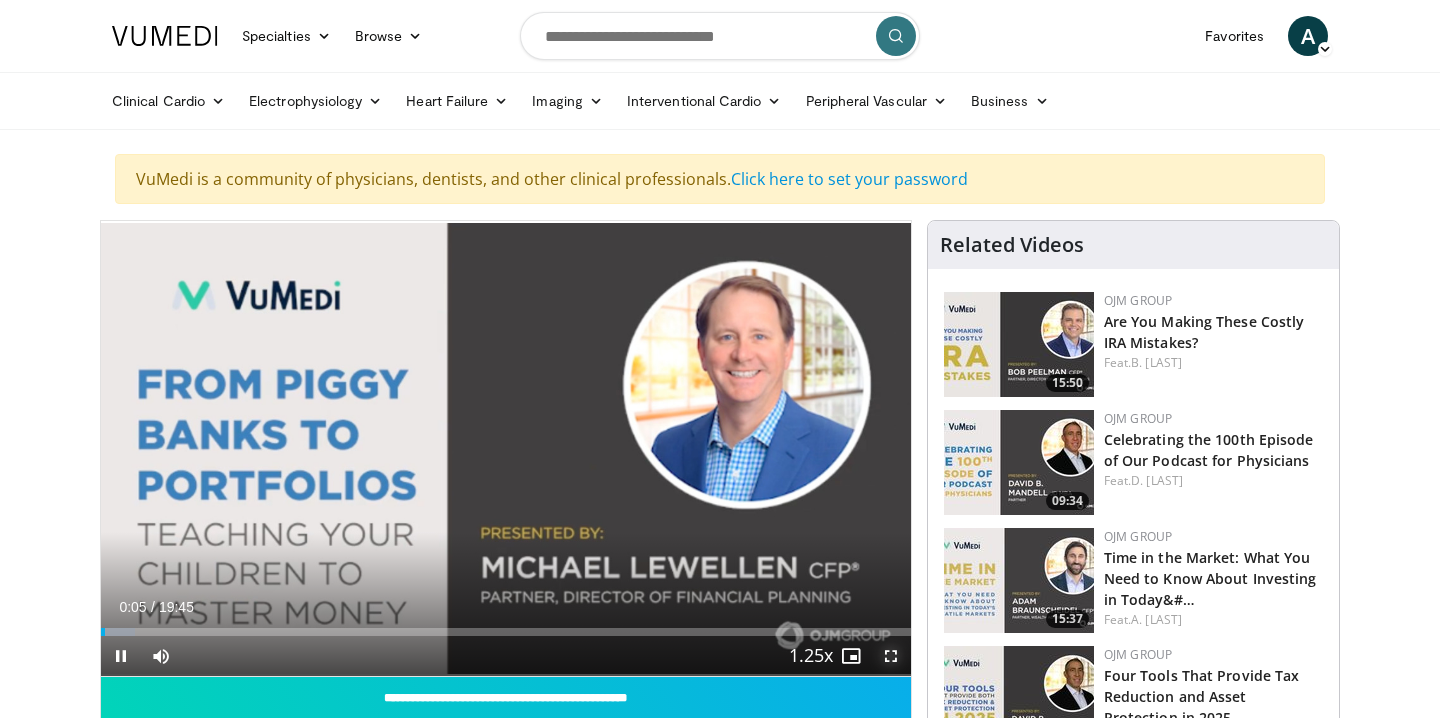 click at bounding box center [891, 656] 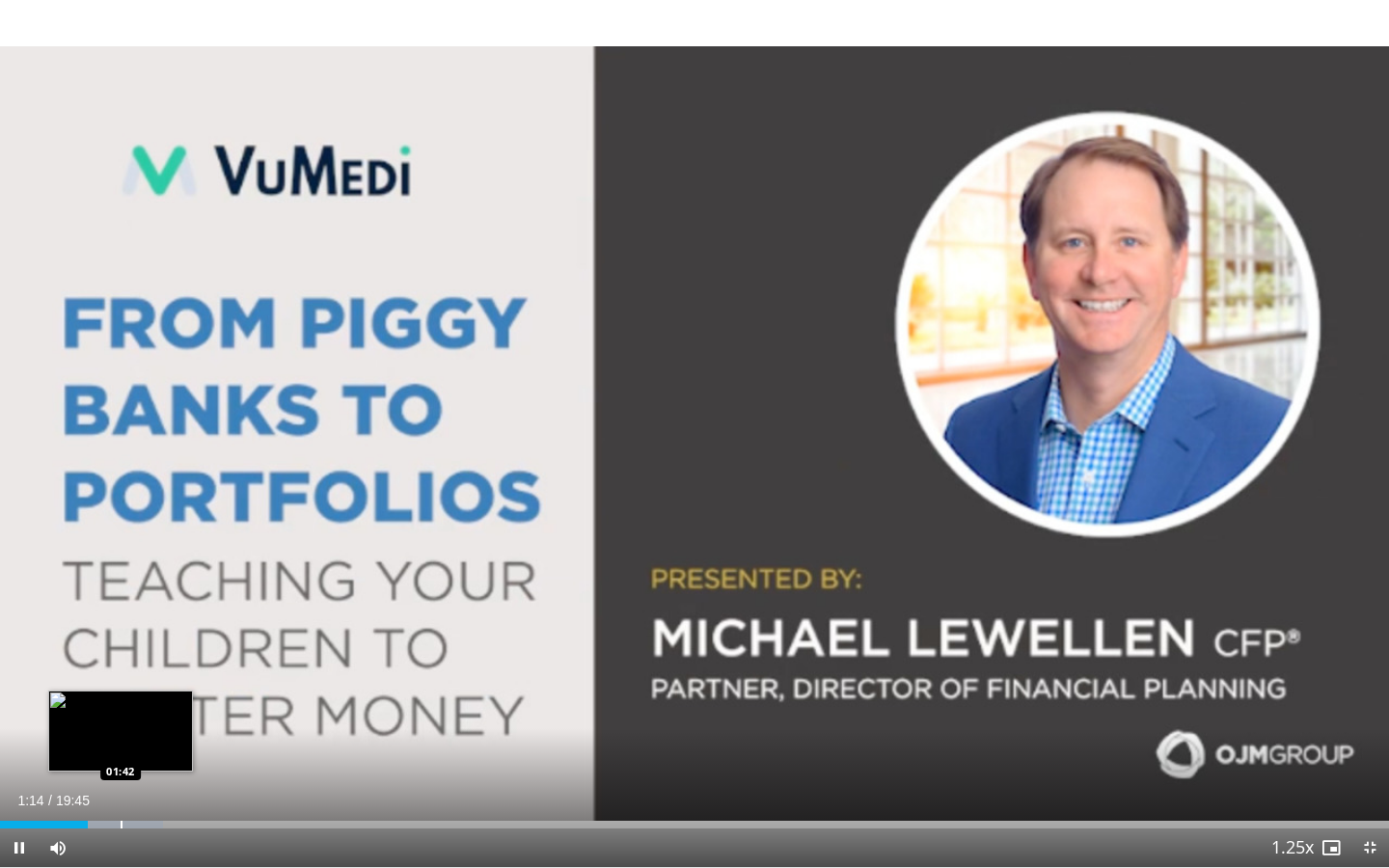click at bounding box center (122, 825) 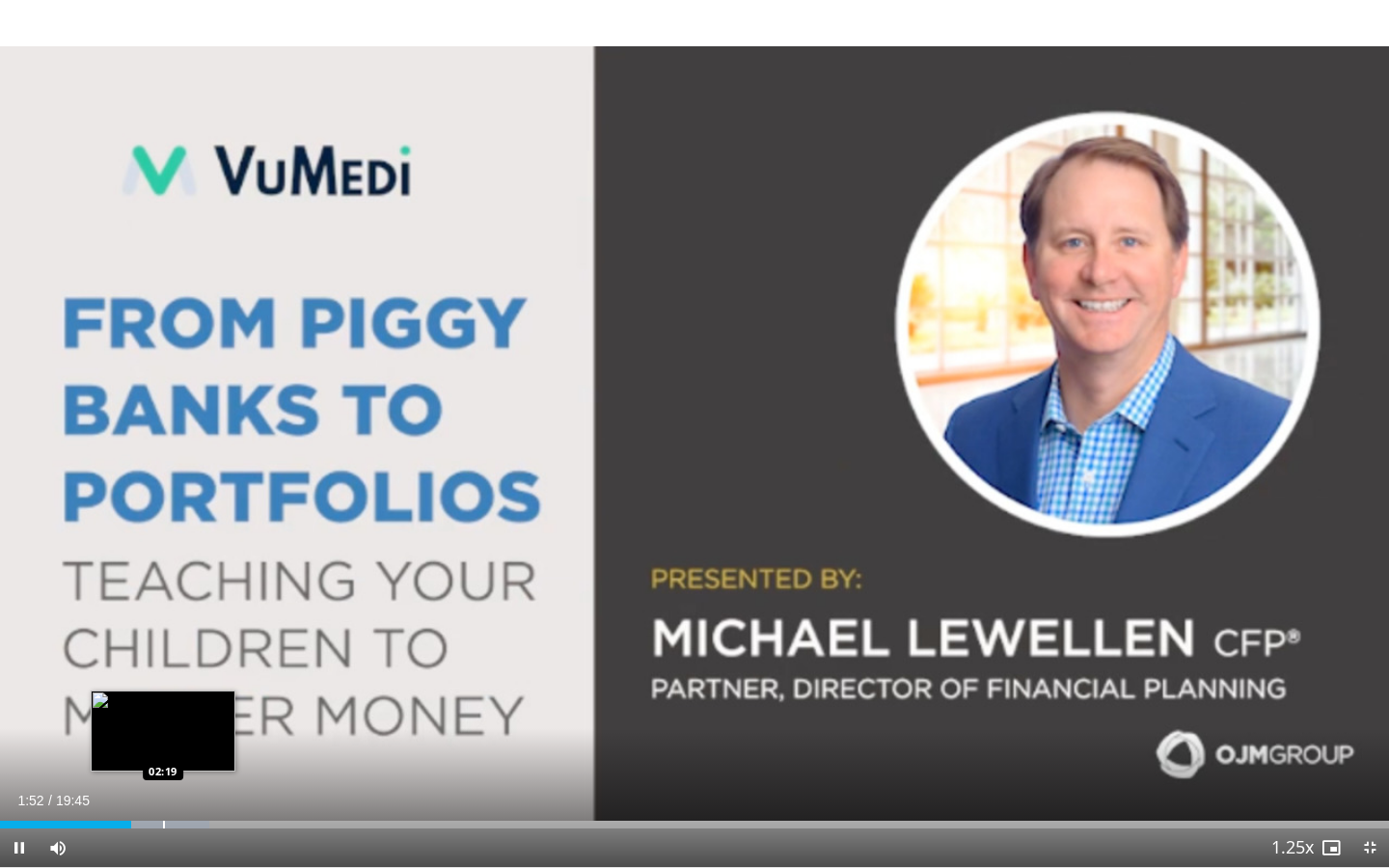 click at bounding box center [164, 825] 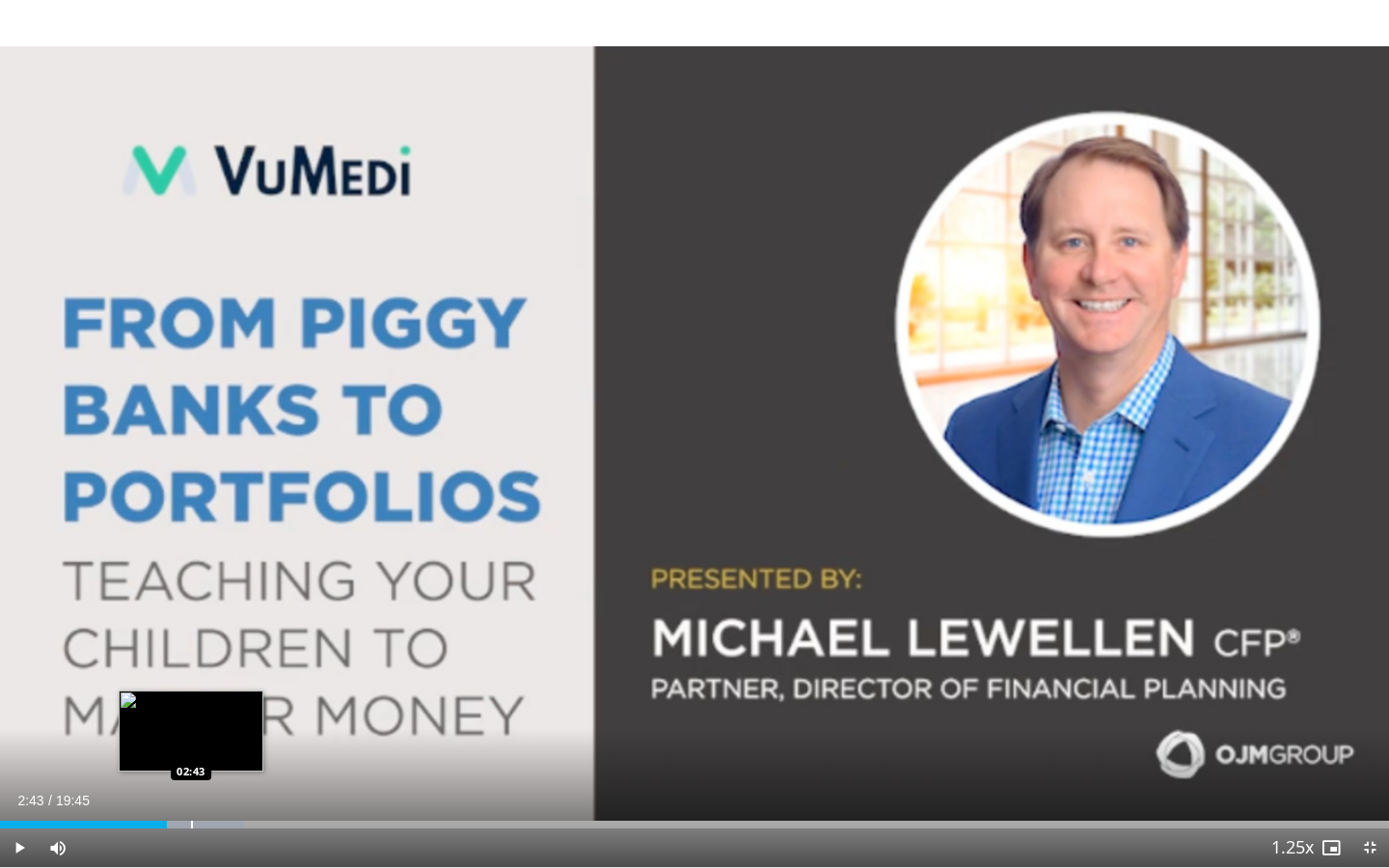 click at bounding box center [192, 825] 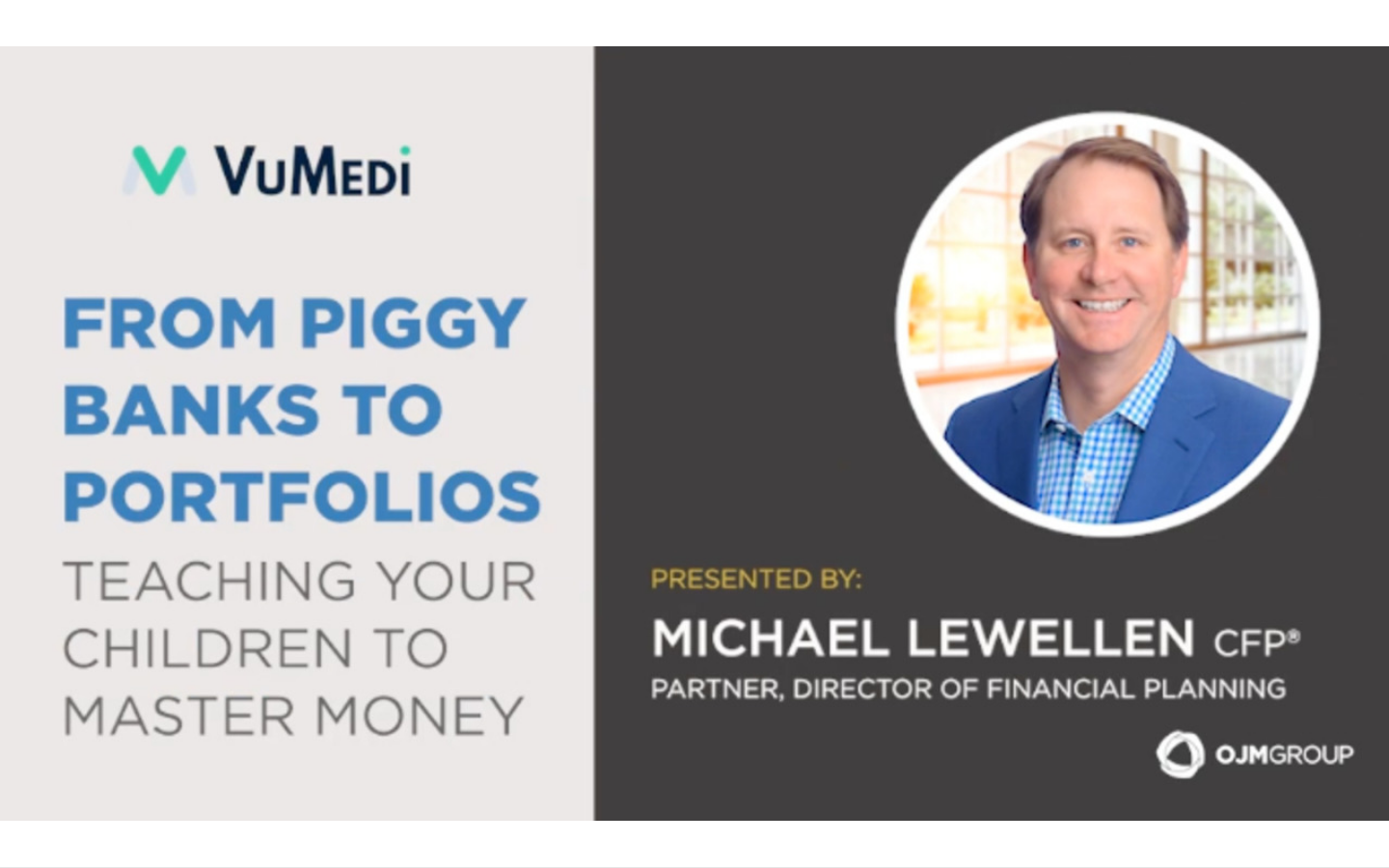 click on "**********" at bounding box center [694, 434] 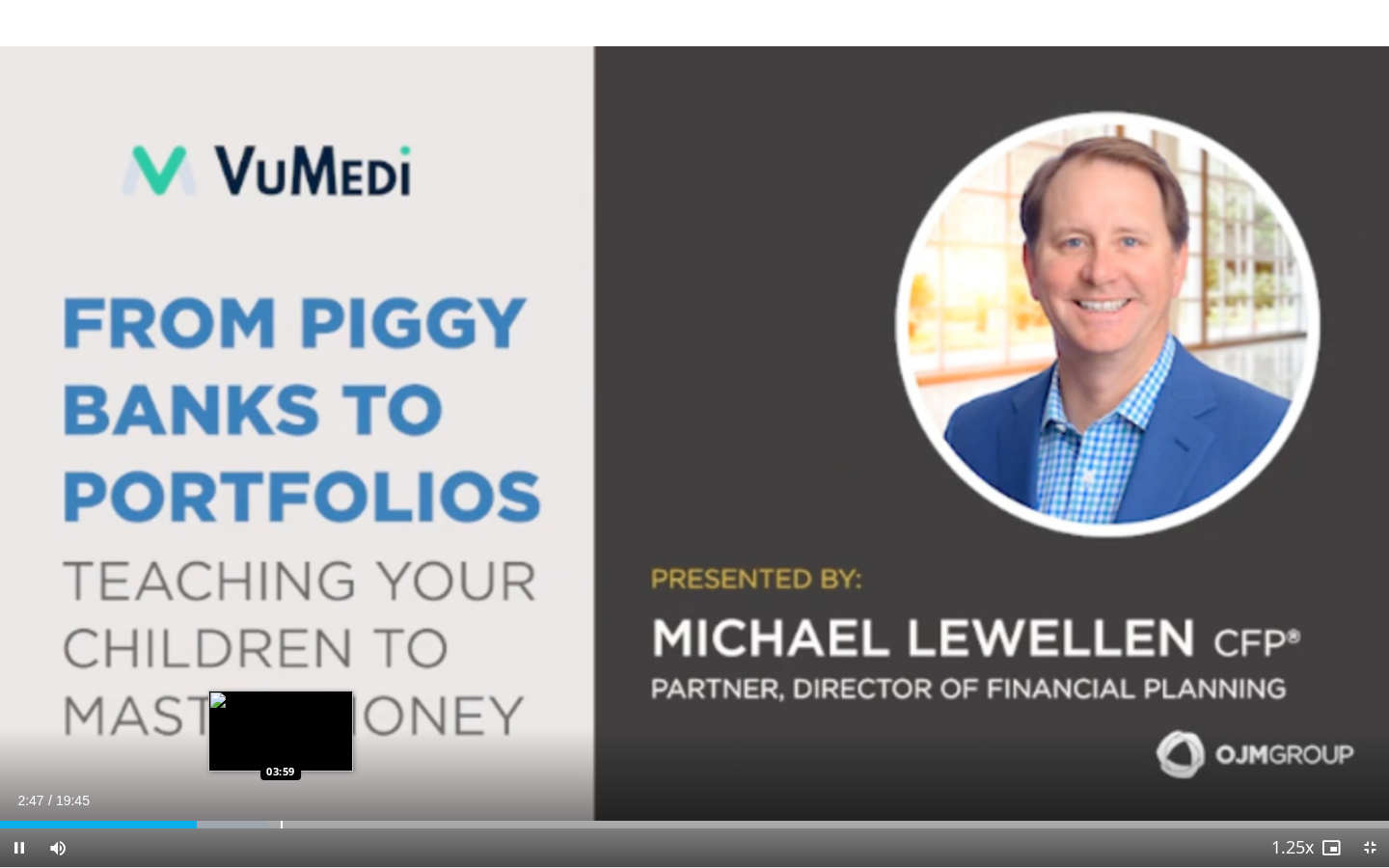 click at bounding box center (282, 825) 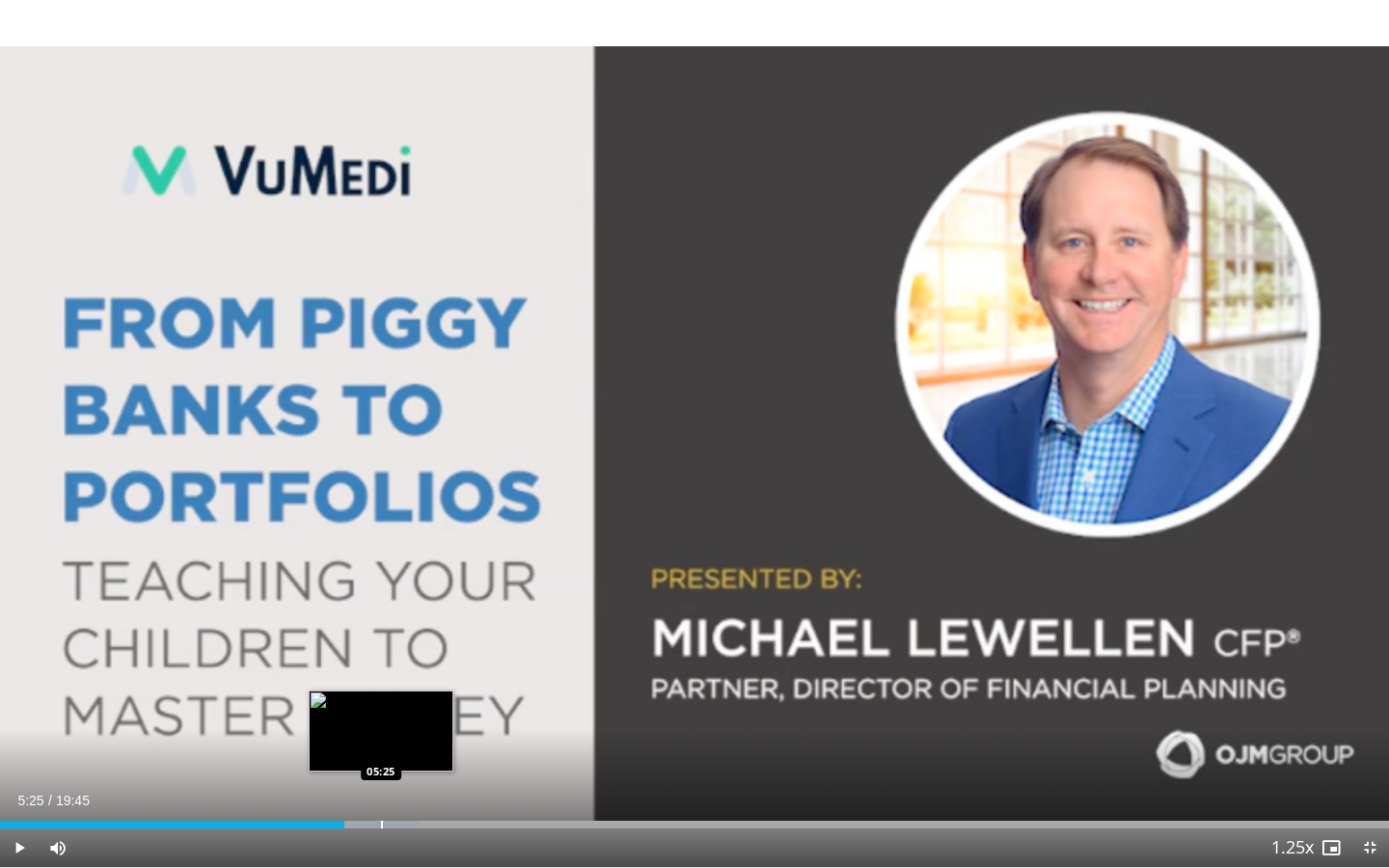 click at bounding box center [382, 825] 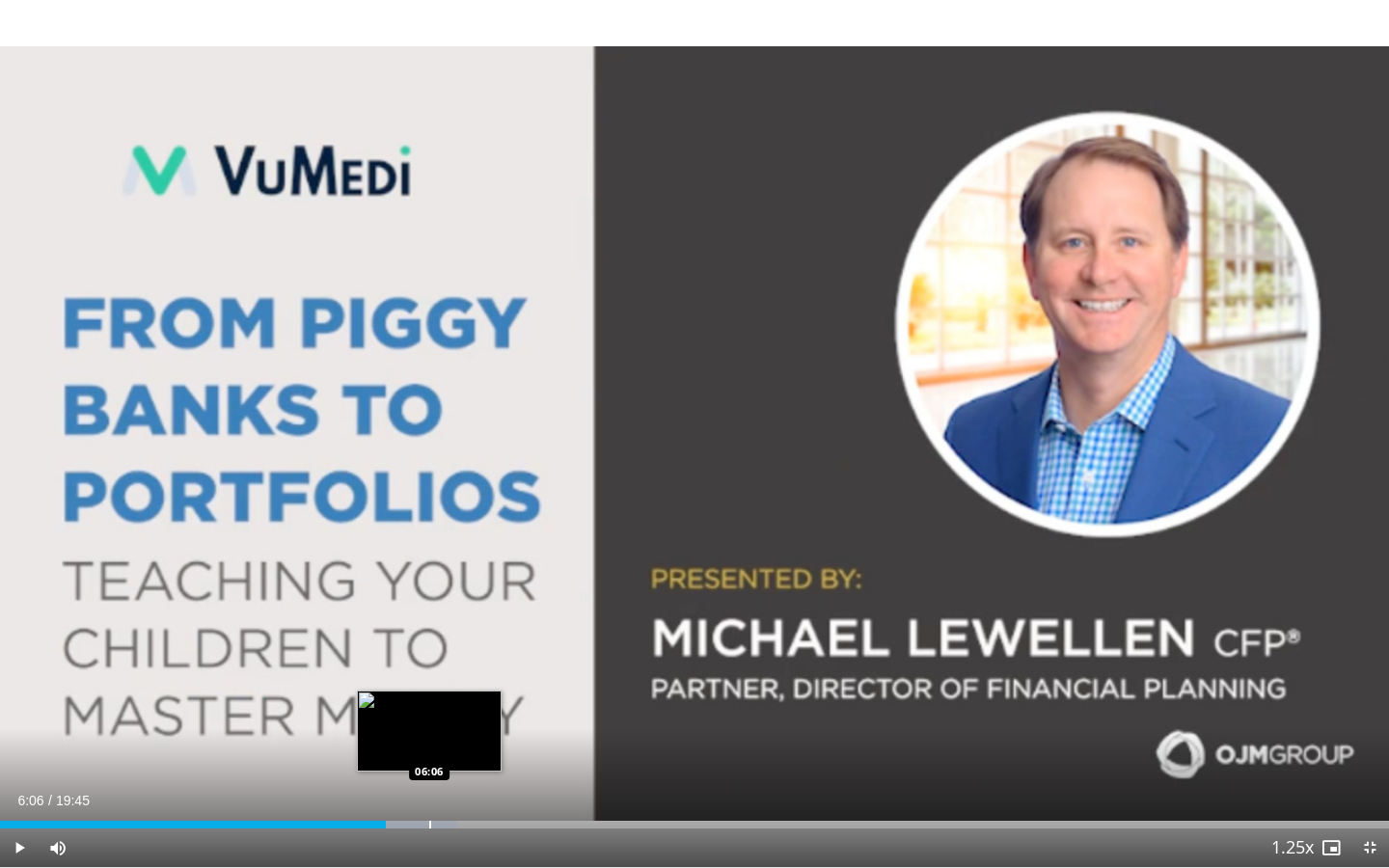 click at bounding box center [430, 825] 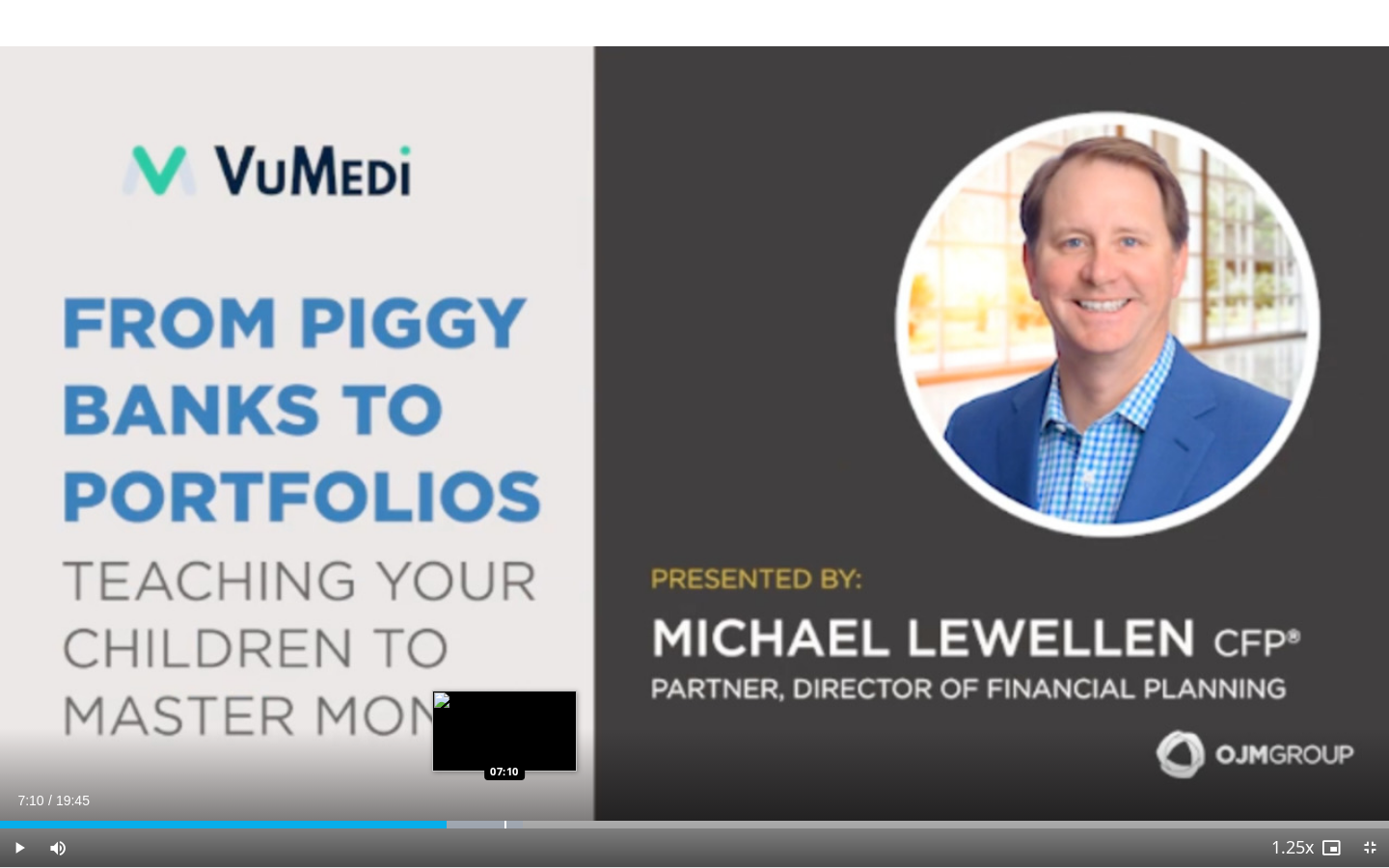click at bounding box center (505, 825) 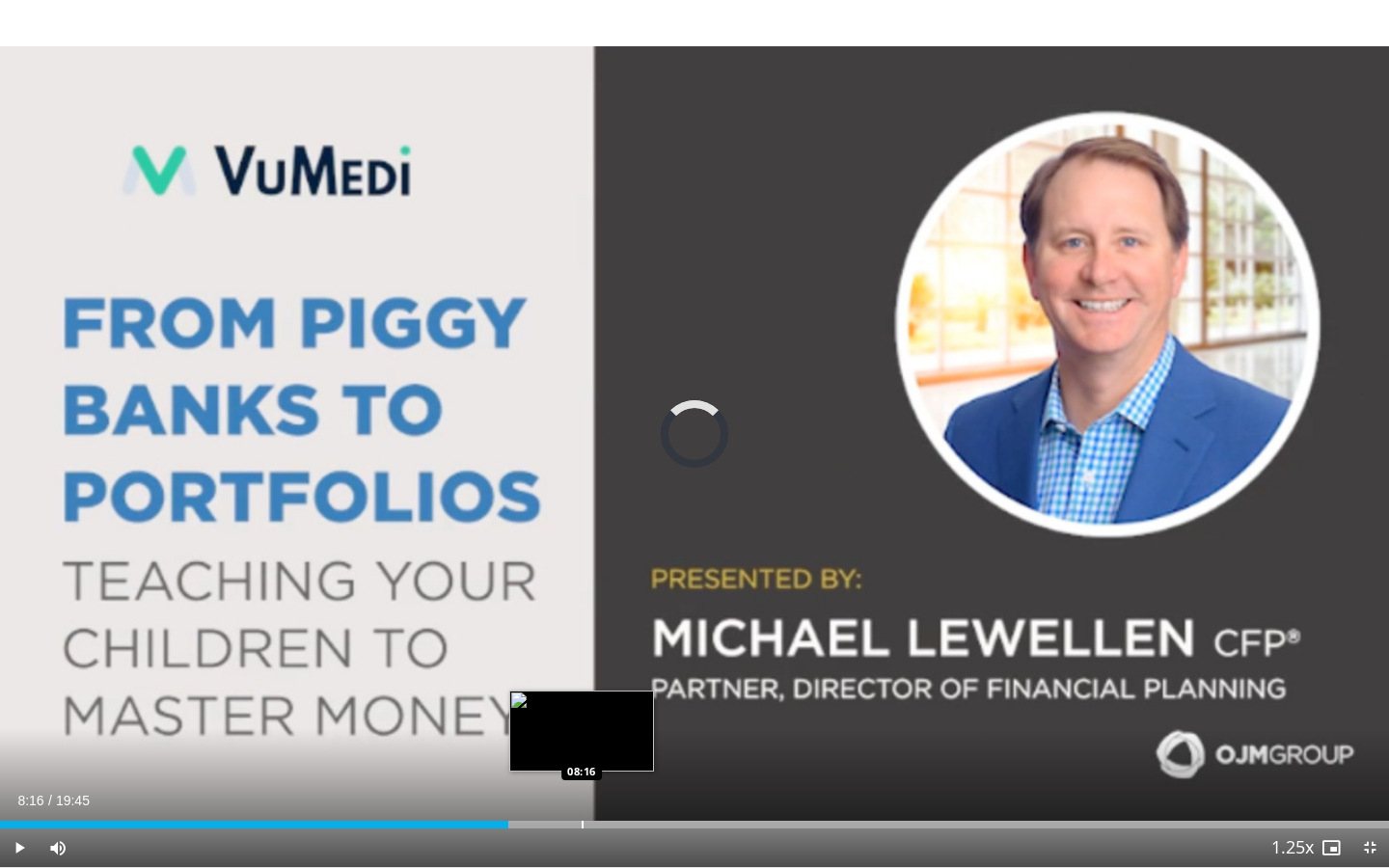 click at bounding box center [583, 825] 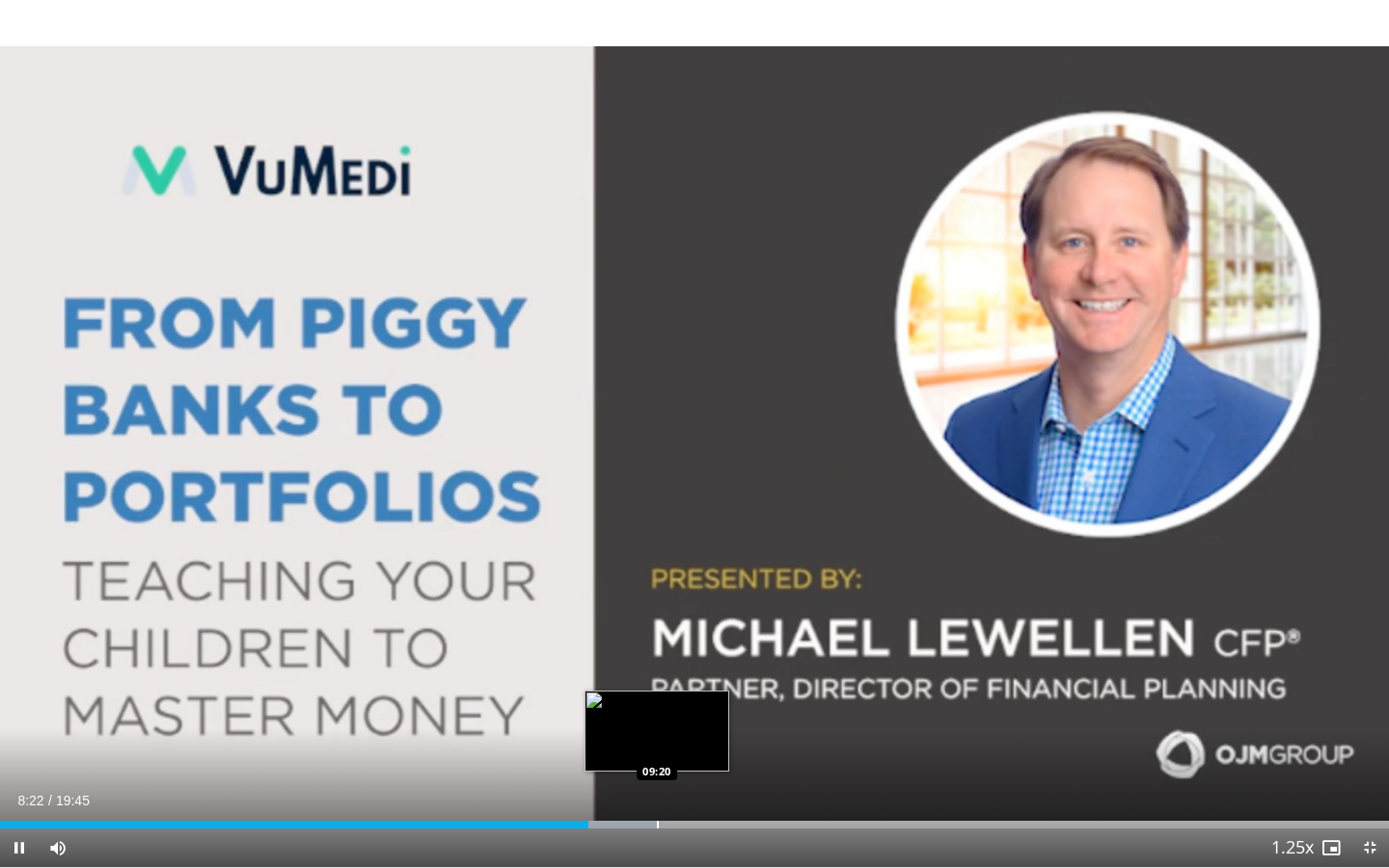 click on "Loaded :  47.67% 08:22 09:20" at bounding box center (694, 819) 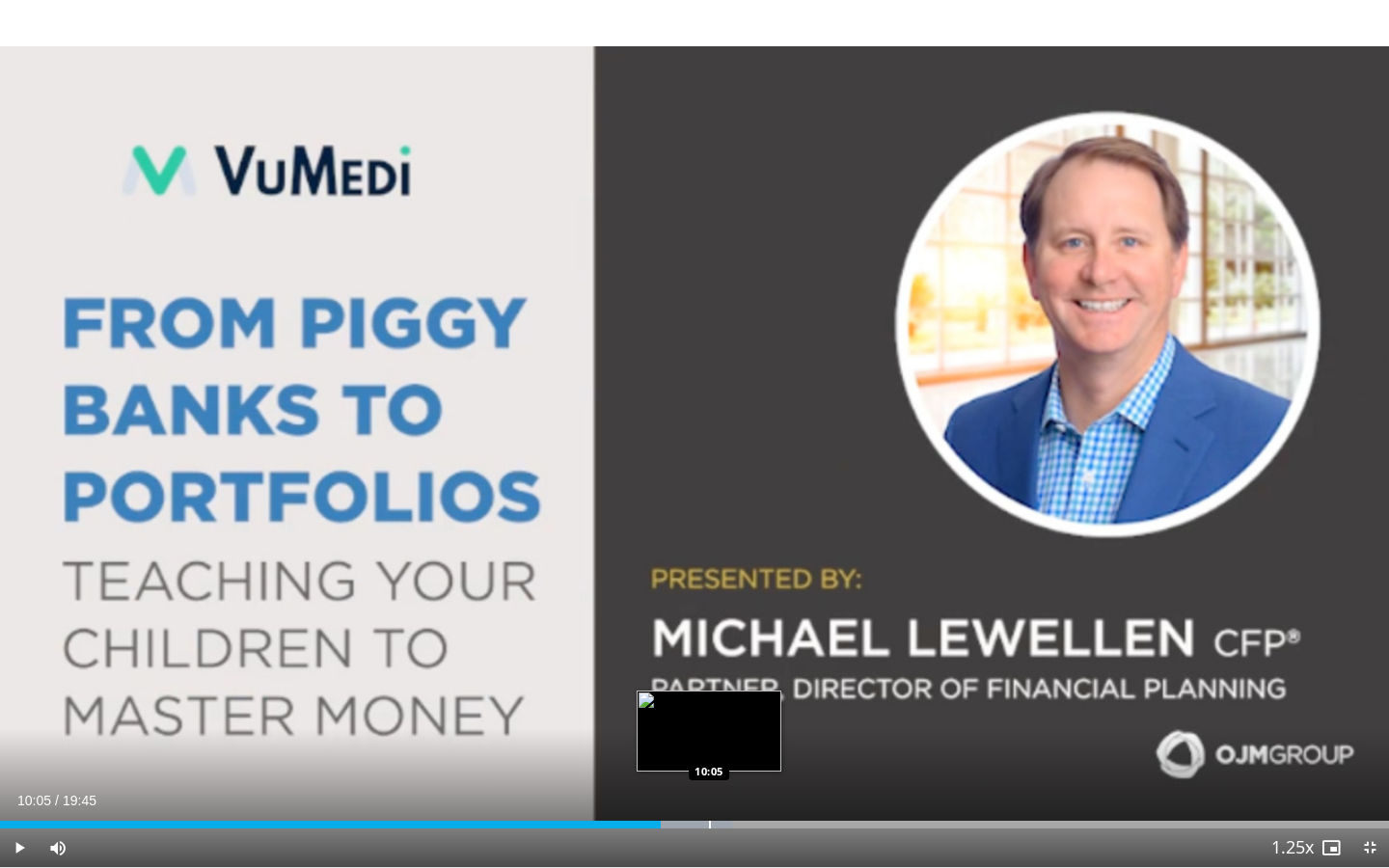 click at bounding box center [710, 825] 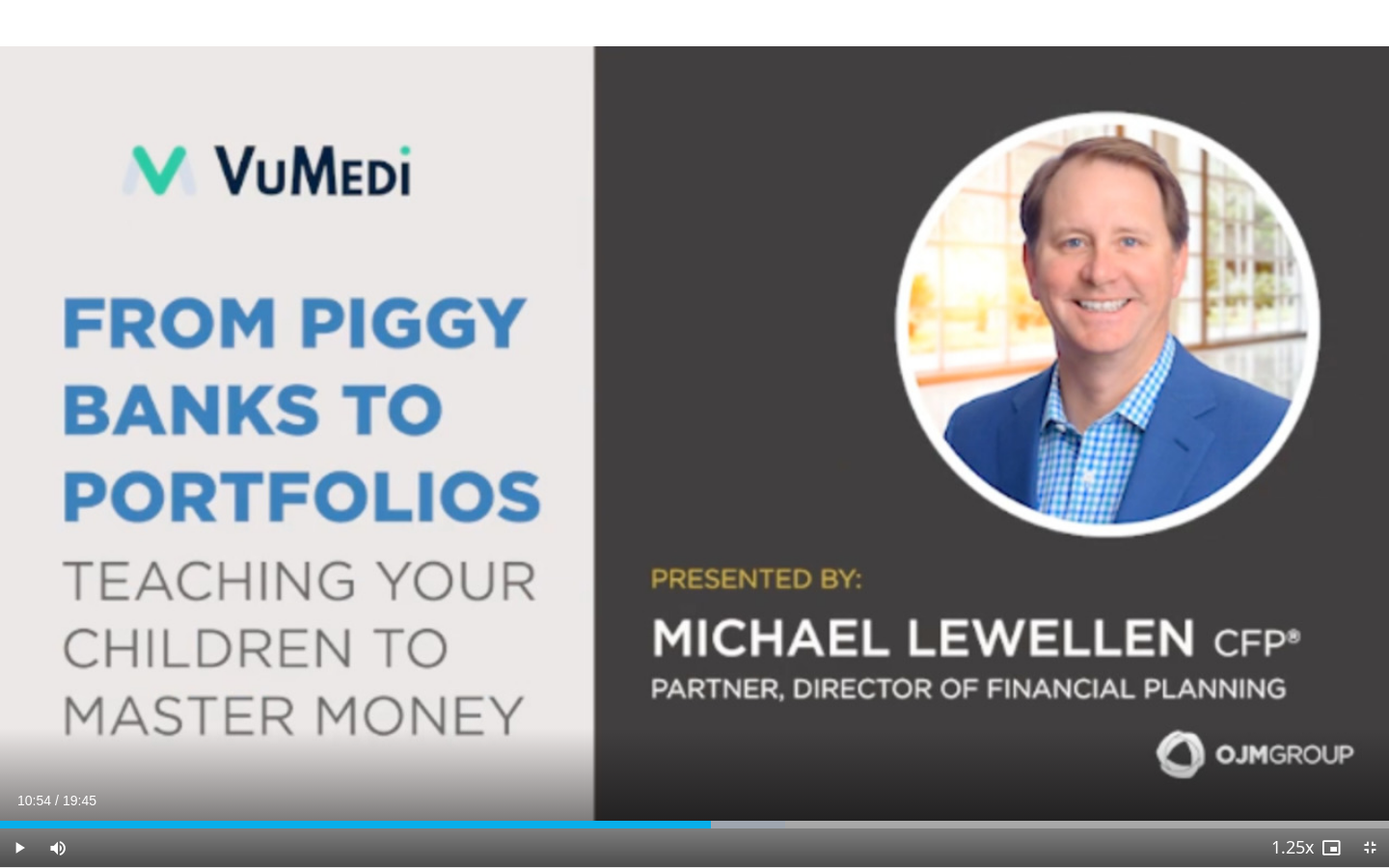 click at bounding box center [768, 825] 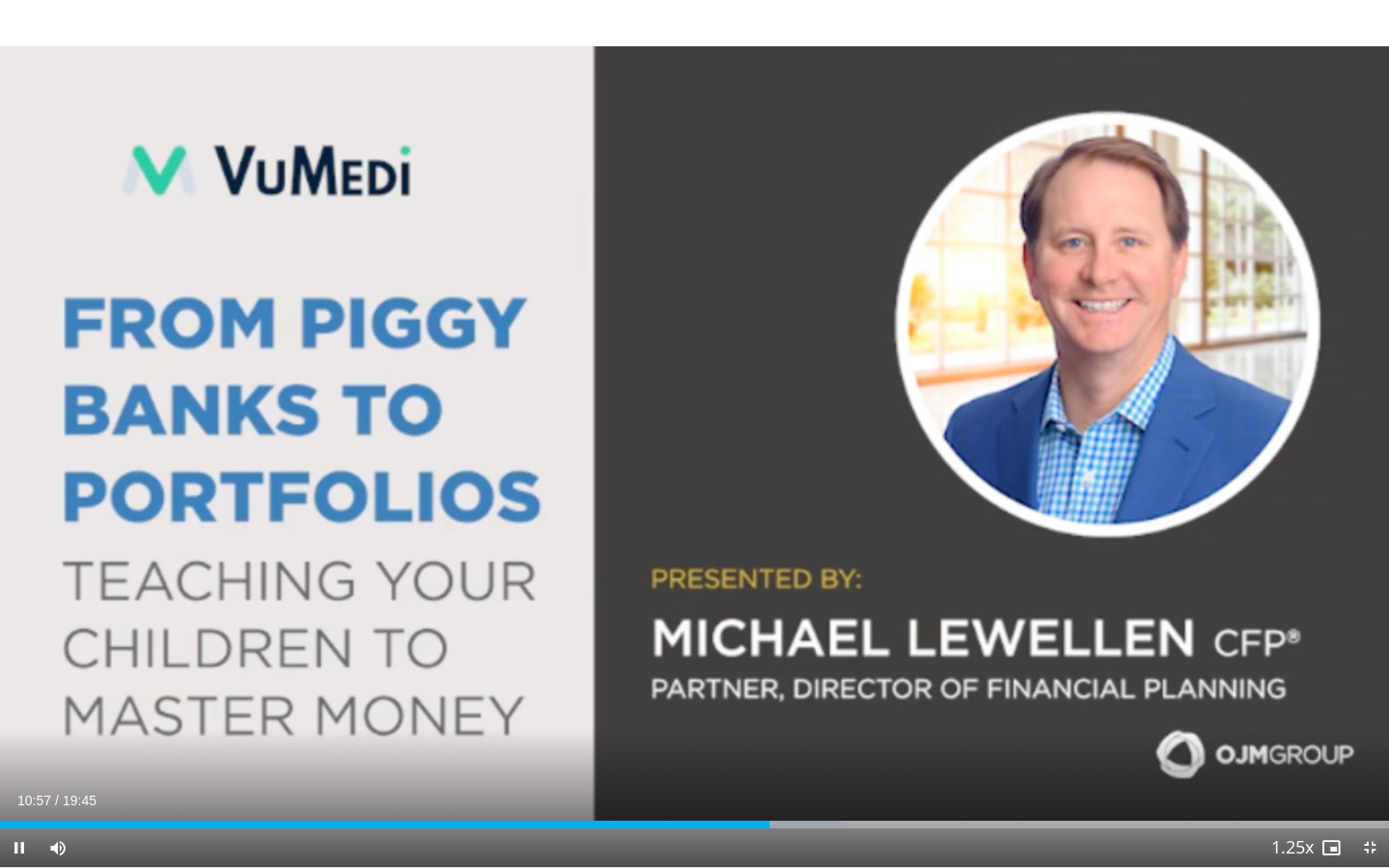click on "Current Time  10:57 / Duration  19:45 Pause Skip Backward Skip Forward Mute 0% Loaded :  60.77% 10:57 11:33 Stream Type  LIVE Seek to live, currently behind live LIVE   1.25x Playback Rate 0.5x 0.75x 1x 1.25x , selected 1.5x 1.75x 2x Chapters Chapters Descriptions descriptions off , selected Captions captions settings , opens captions settings dialog captions off , selected Audio Track en (Main) , selected Exit Fullscreen Enable picture-in-picture mode" at bounding box center [694, 848] 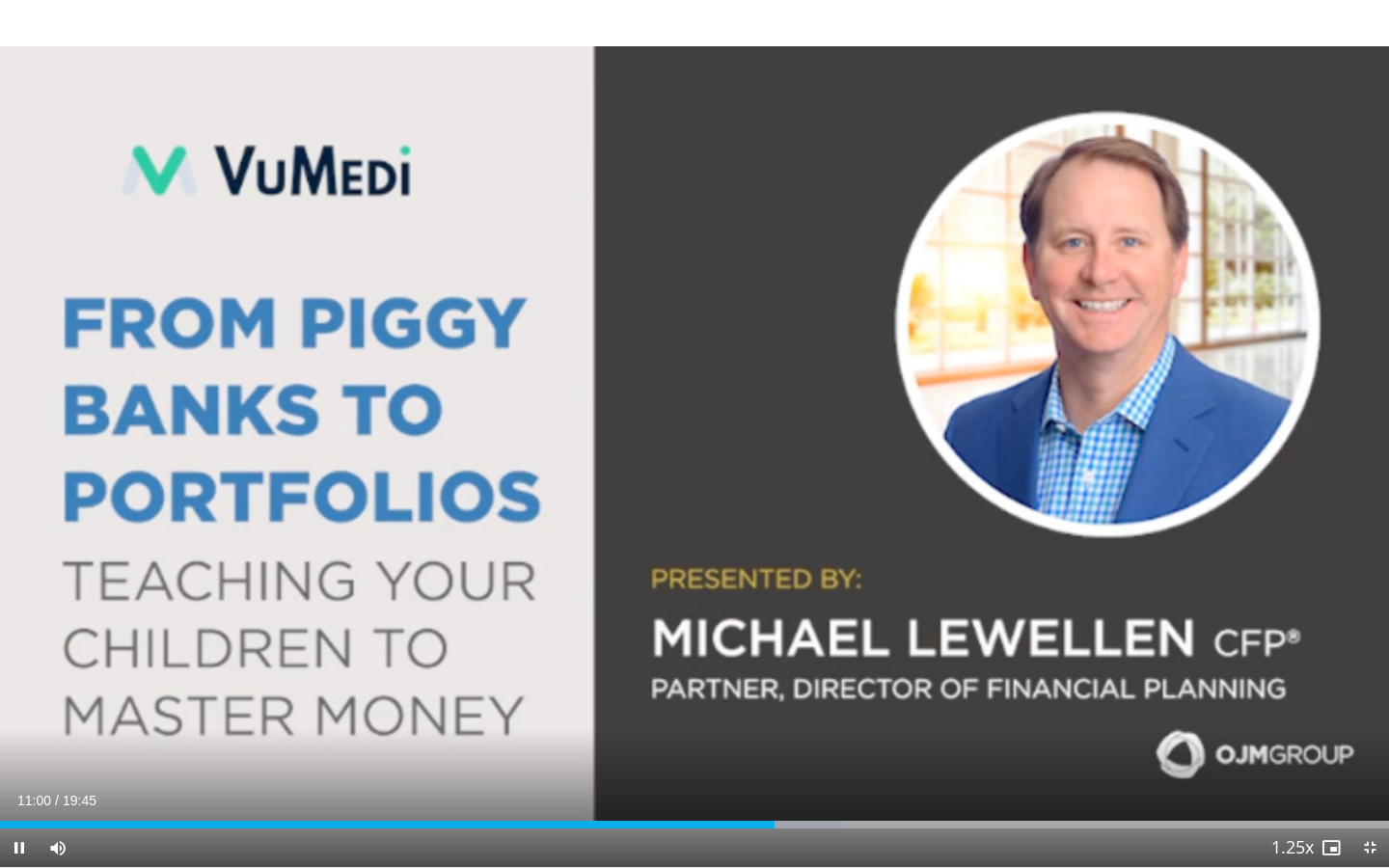 click on "Current Time  11:00 / Duration  19:45 Pause Skip Backward Skip Forward Mute 0% Loaded :  60.77% 11:01 11:33 Stream Type  LIVE Seek to live, currently behind live LIVE   1.25x Playback Rate 0.5x 0.75x 1x 1.25x , selected 1.5x 1.75x 2x Chapters Chapters Descriptions descriptions off , selected Captions captions settings , opens captions settings dialog captions off , selected Audio Track en (Main) , selected Exit Fullscreen Enable picture-in-picture mode" at bounding box center [694, 848] 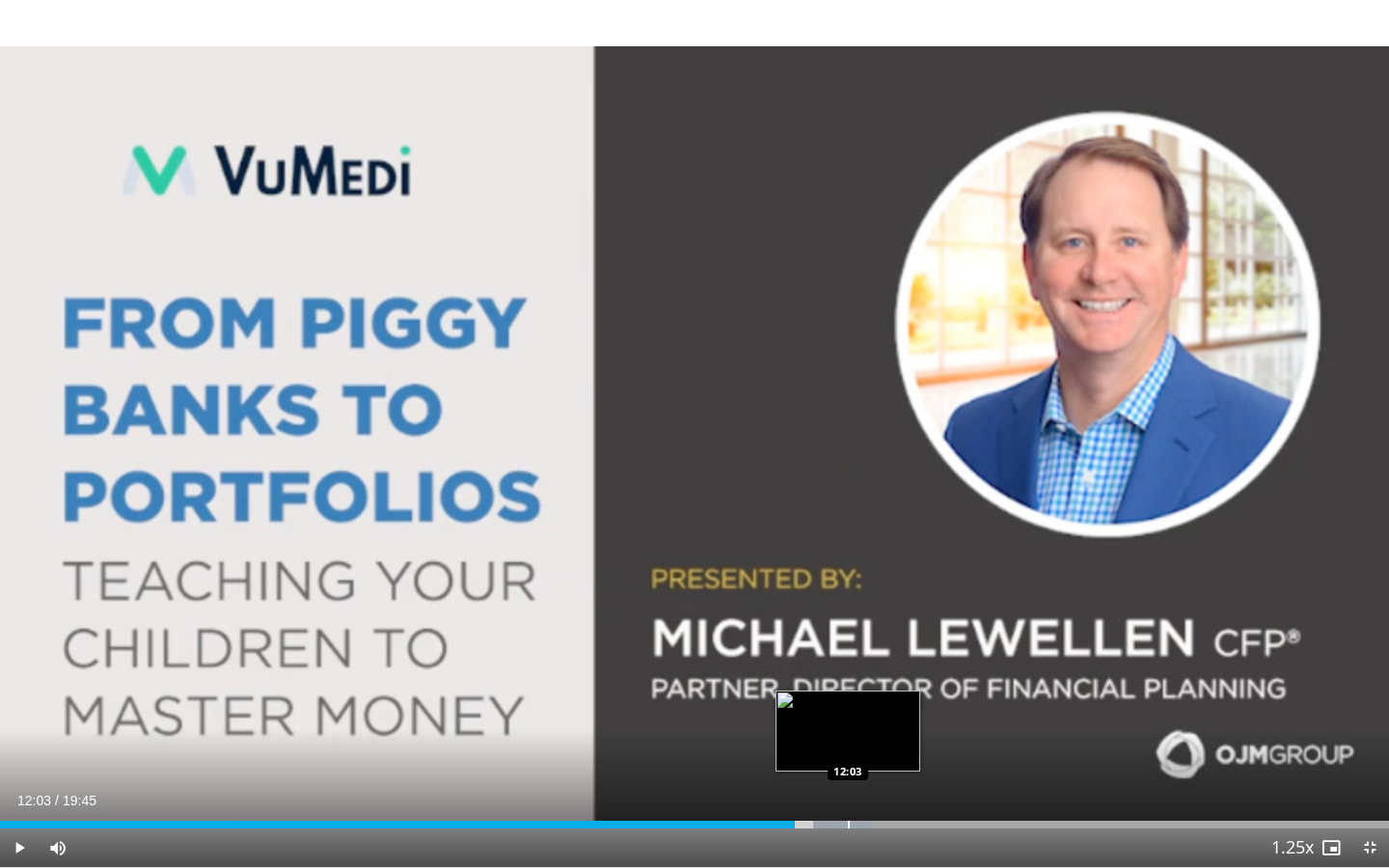 click at bounding box center (842, 825) 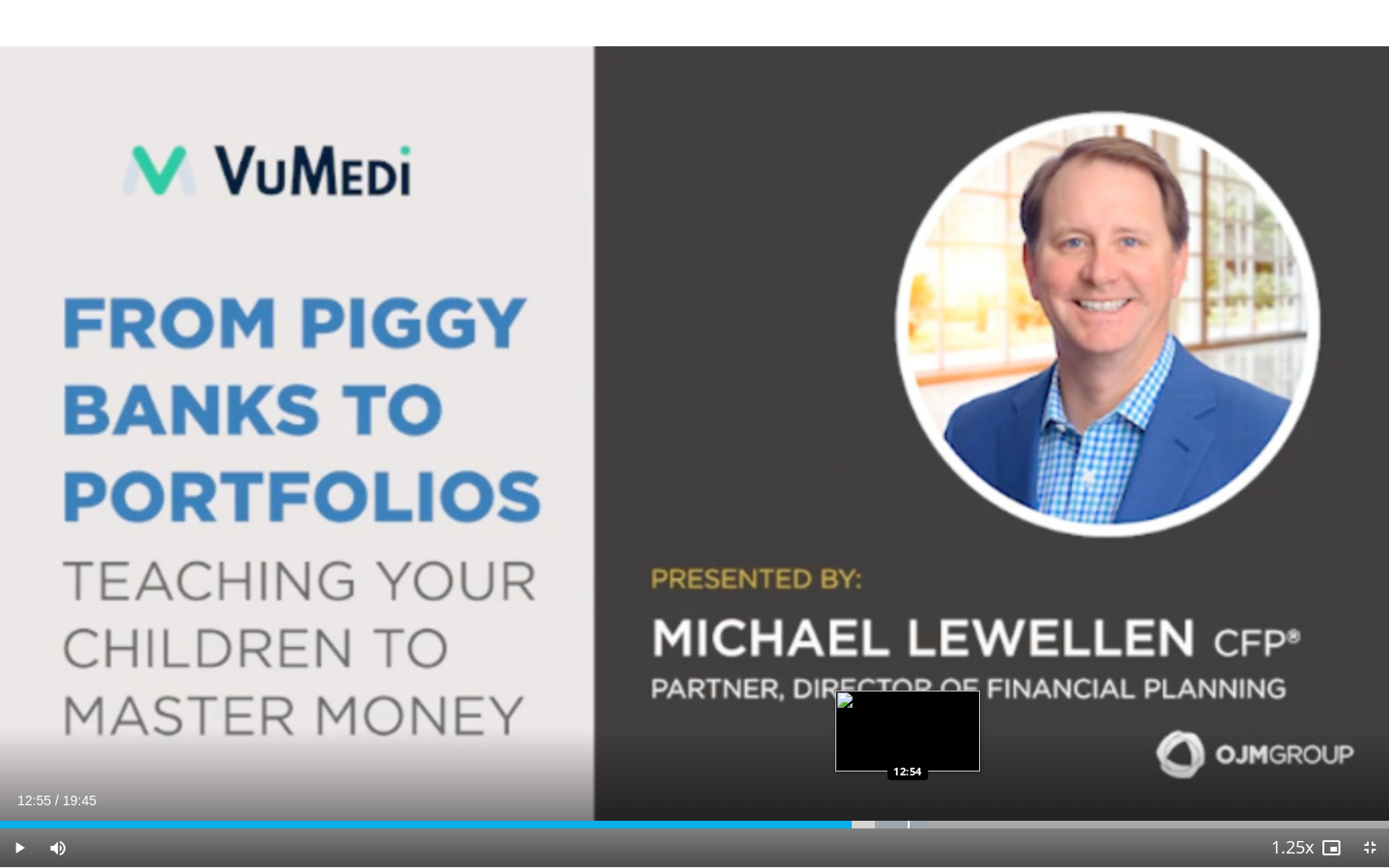 click at bounding box center (909, 825) 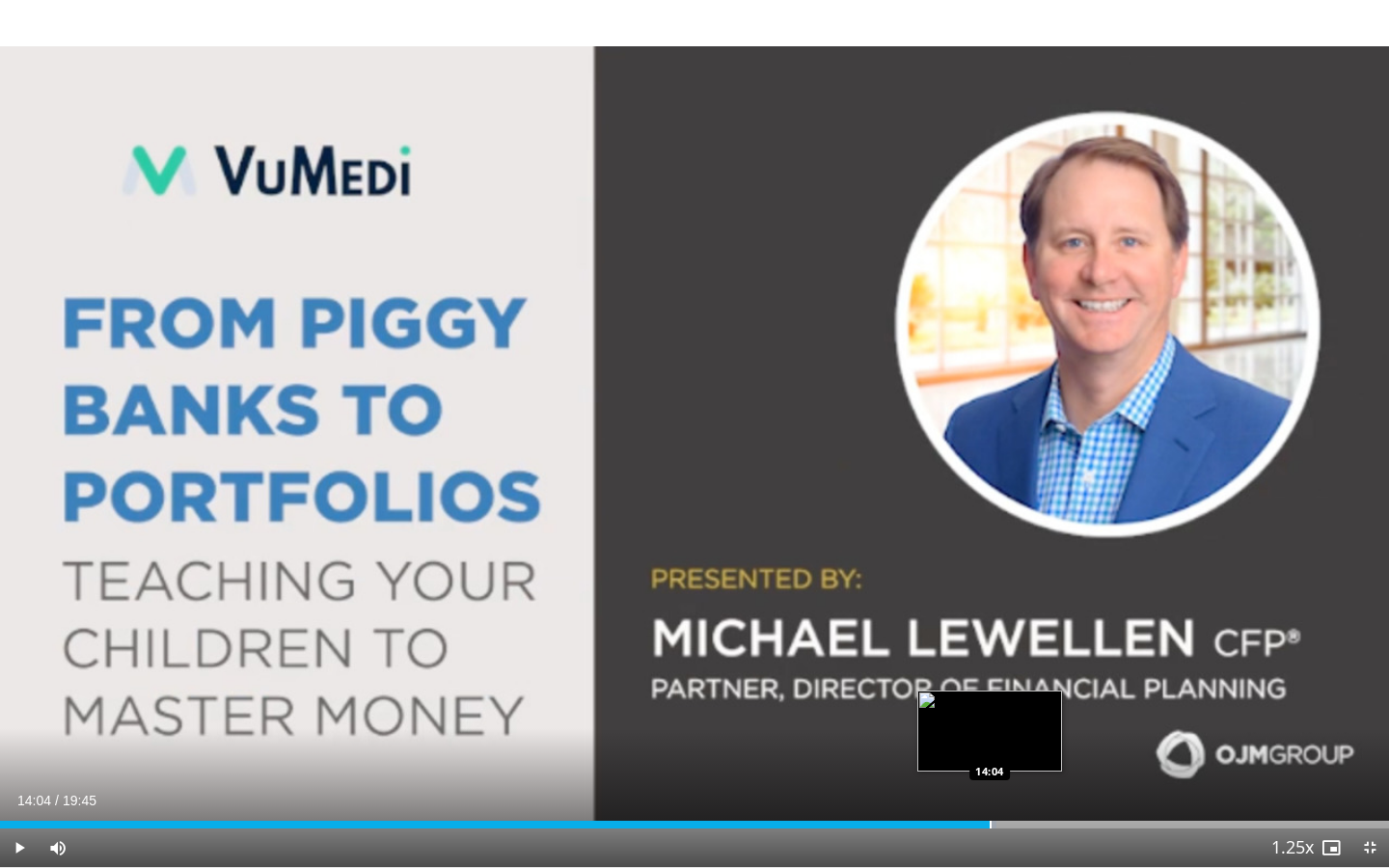 click at bounding box center (991, 825) 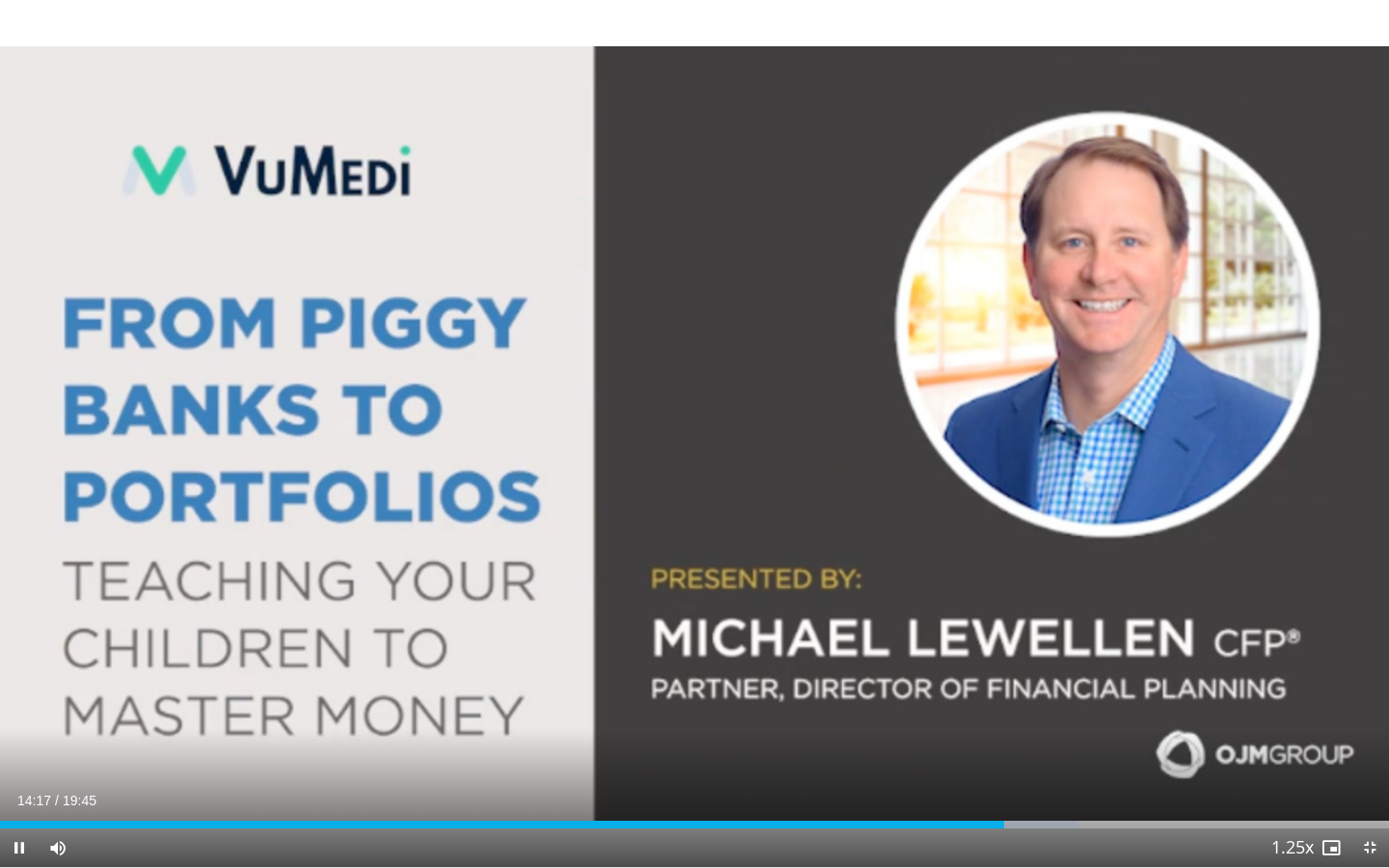 click on "Current Time  14:17 / Duration  19:45 Pause Skip Backward Skip Forward Mute 0% Loaded :  77.65% 14:17 14:50 Stream Type  LIVE Seek to live, currently behind live LIVE   1.25x Playback Rate 0.5x 0.75x 1x 1.25x , selected 1.5x 1.75x 2x Chapters Chapters Descriptions descriptions off , selected Captions captions settings , opens captions settings dialog captions off , selected Audio Track en (Main) , selected Exit Fullscreen Enable picture-in-picture mode" at bounding box center (694, 848) 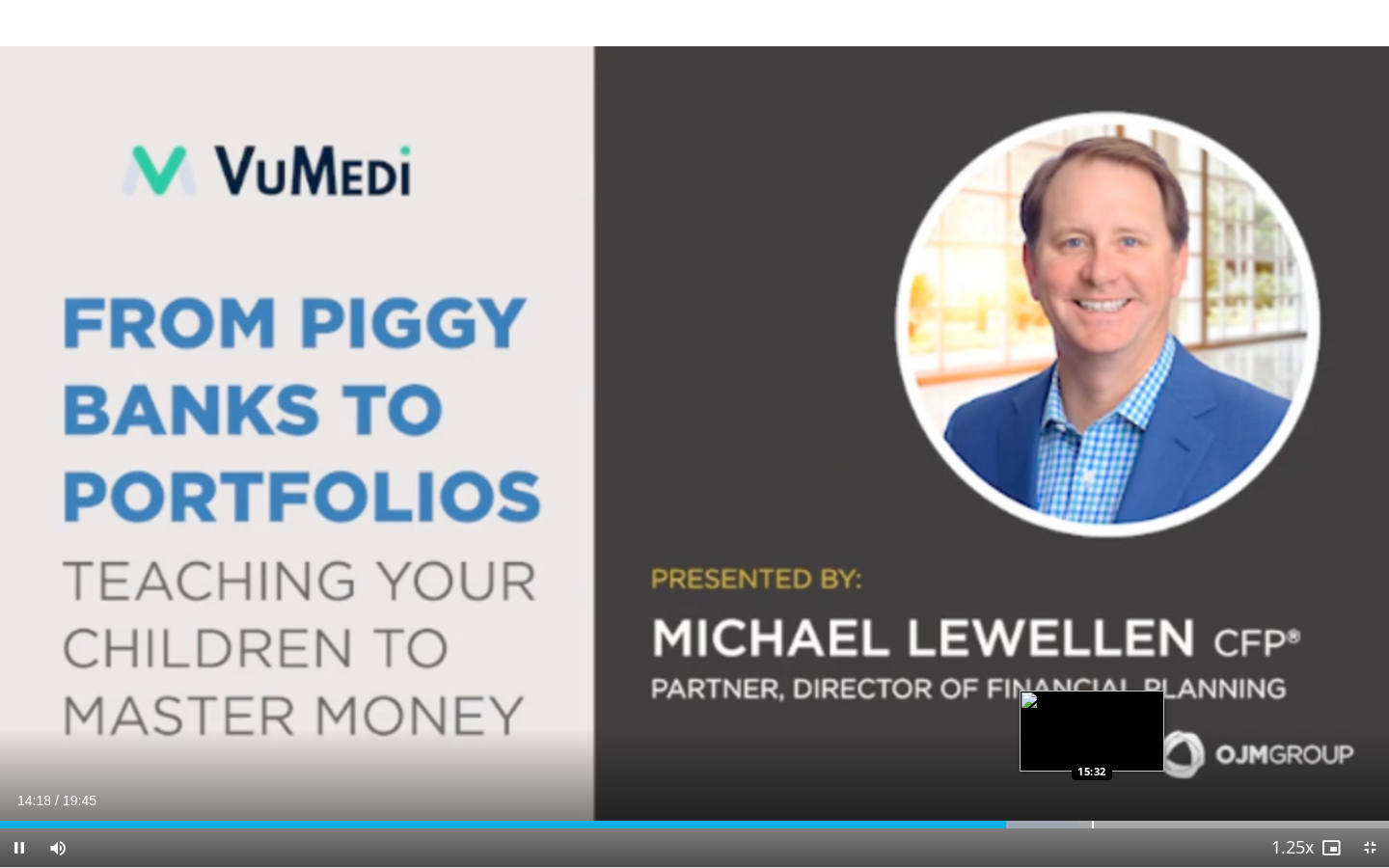 click at bounding box center [1093, 825] 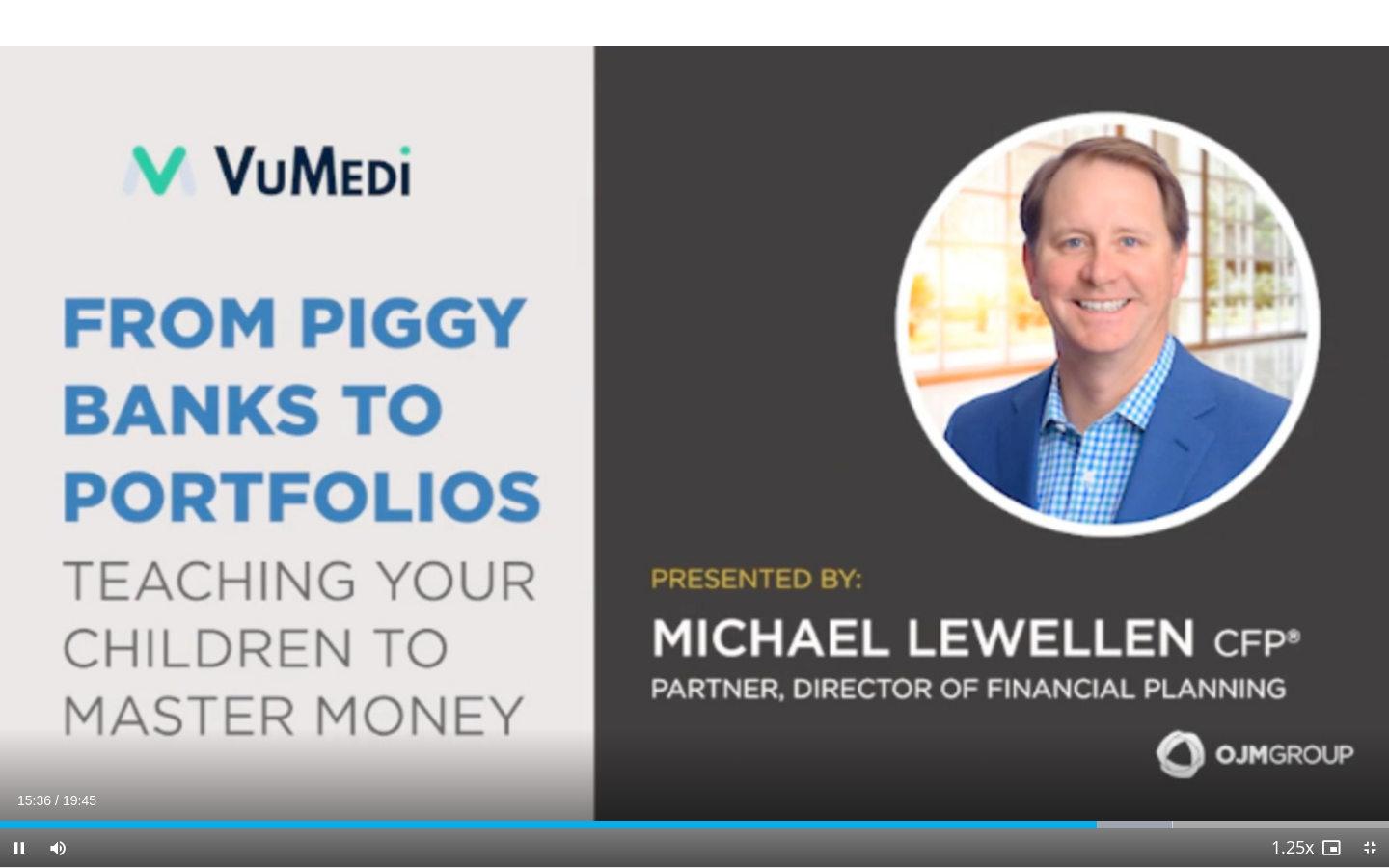 click on "Current Time  15:36 / Duration  19:45 Pause Skip Backward Skip Forward Mute 0% Loaded :  84.41% 15:36 16:54 Stream Type  LIVE Seek to live, currently behind live LIVE   1.25x Playback Rate 0.5x 0.75x 1x 1.25x , selected 1.5x 1.75x 2x Chapters Chapters Descriptions descriptions off , selected Captions captions settings , opens captions settings dialog captions off , selected Audio Track en (Main) , selected Exit Fullscreen Enable picture-in-picture mode" at bounding box center [694, 848] 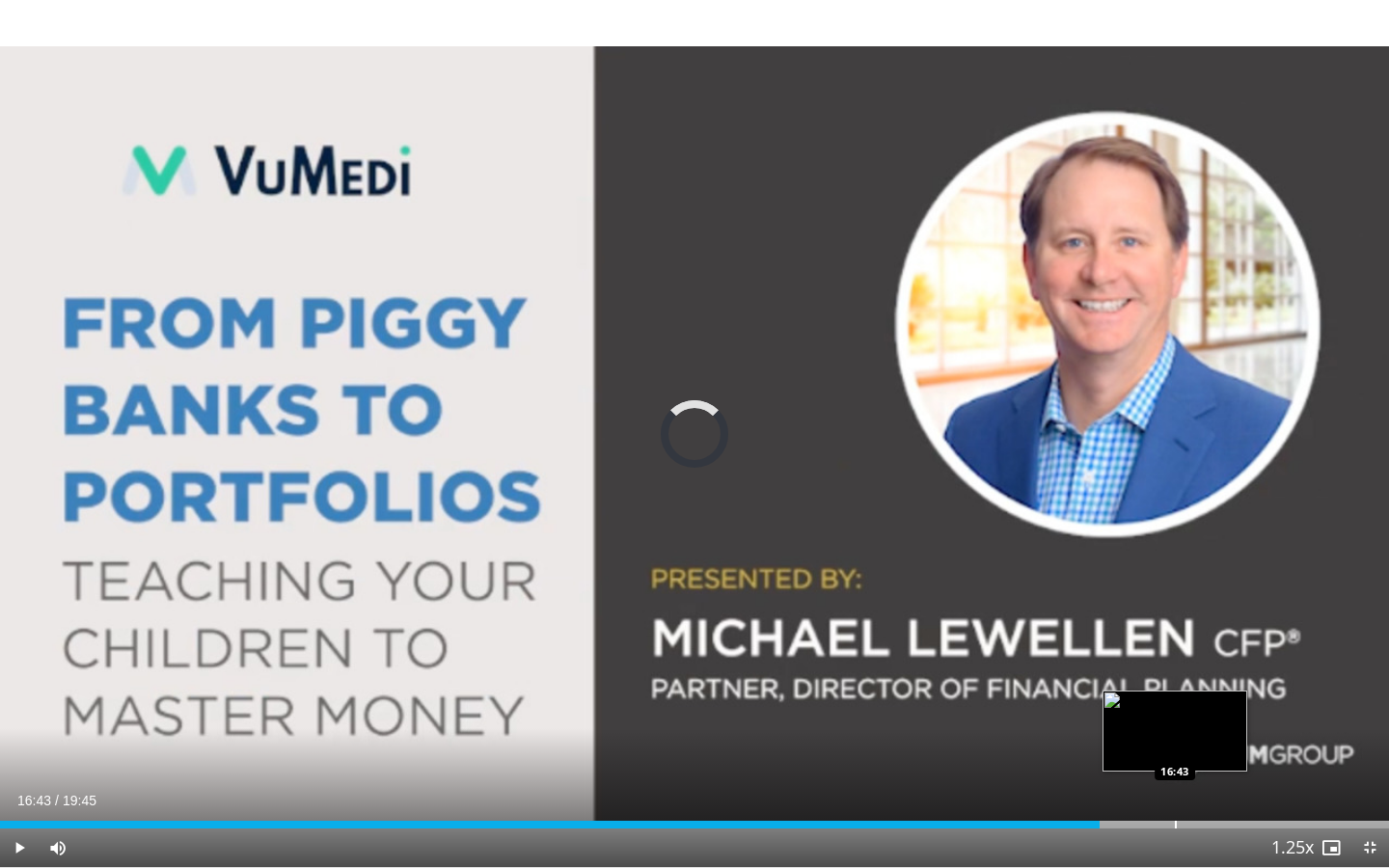 click at bounding box center [1176, 825] 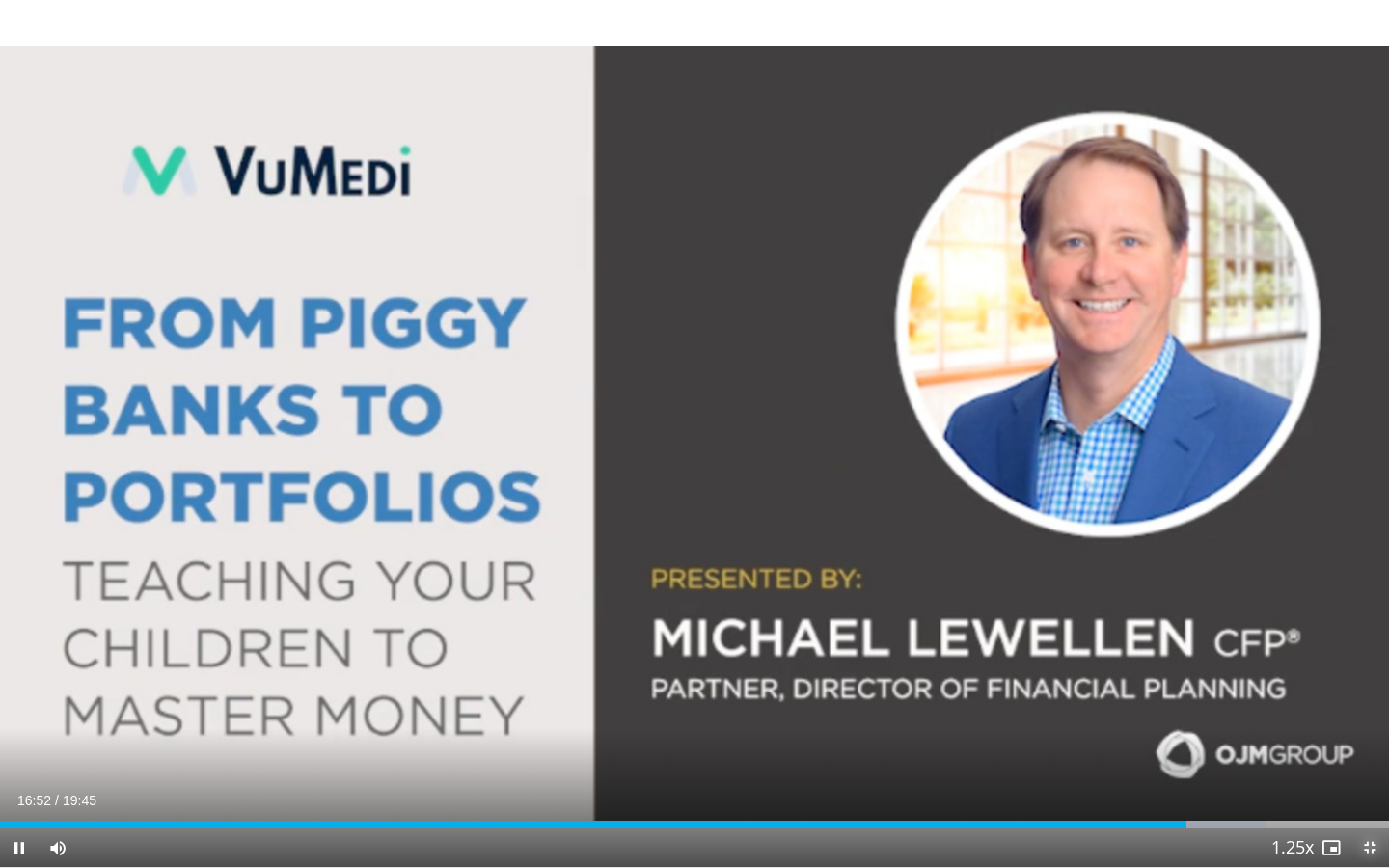 click at bounding box center [1370, 848] 